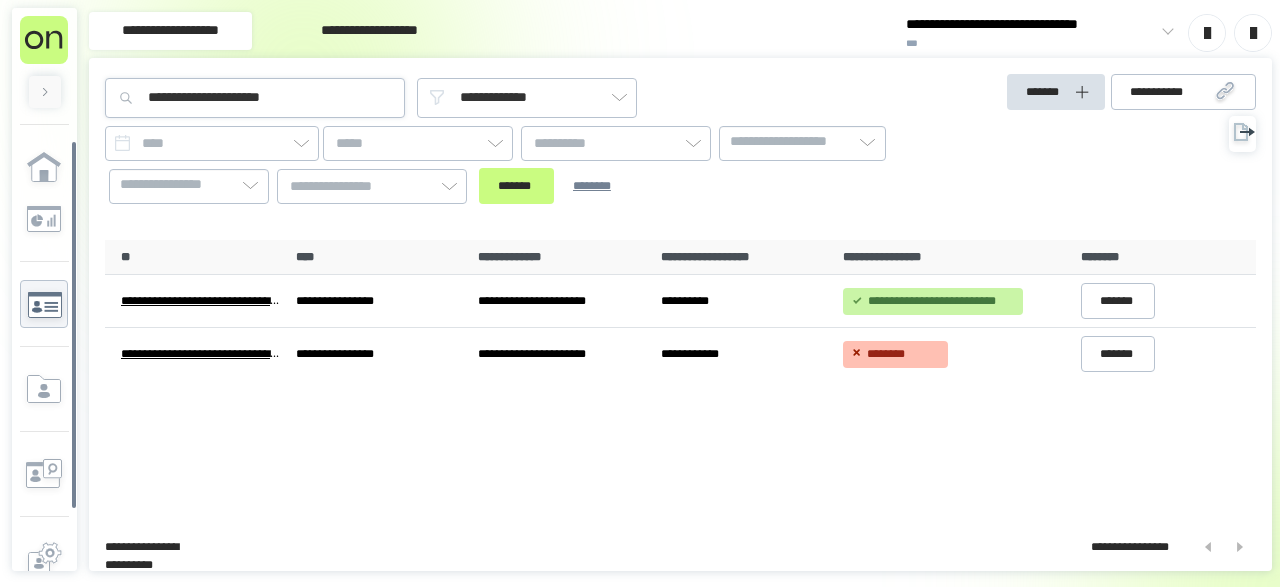 scroll, scrollTop: 0, scrollLeft: 0, axis: both 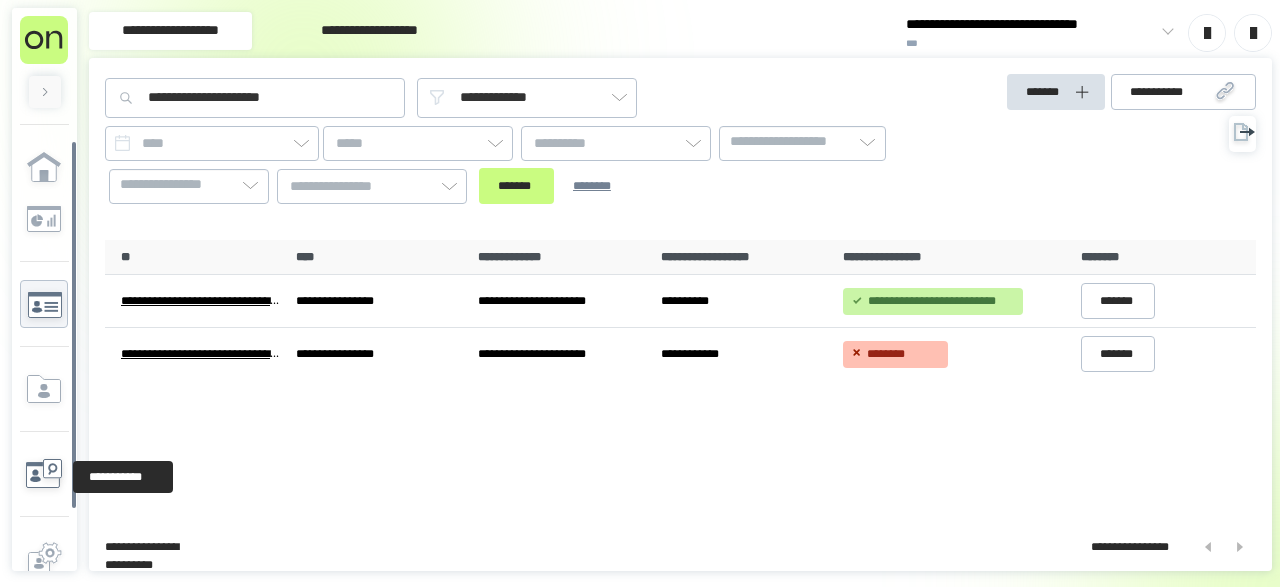 click 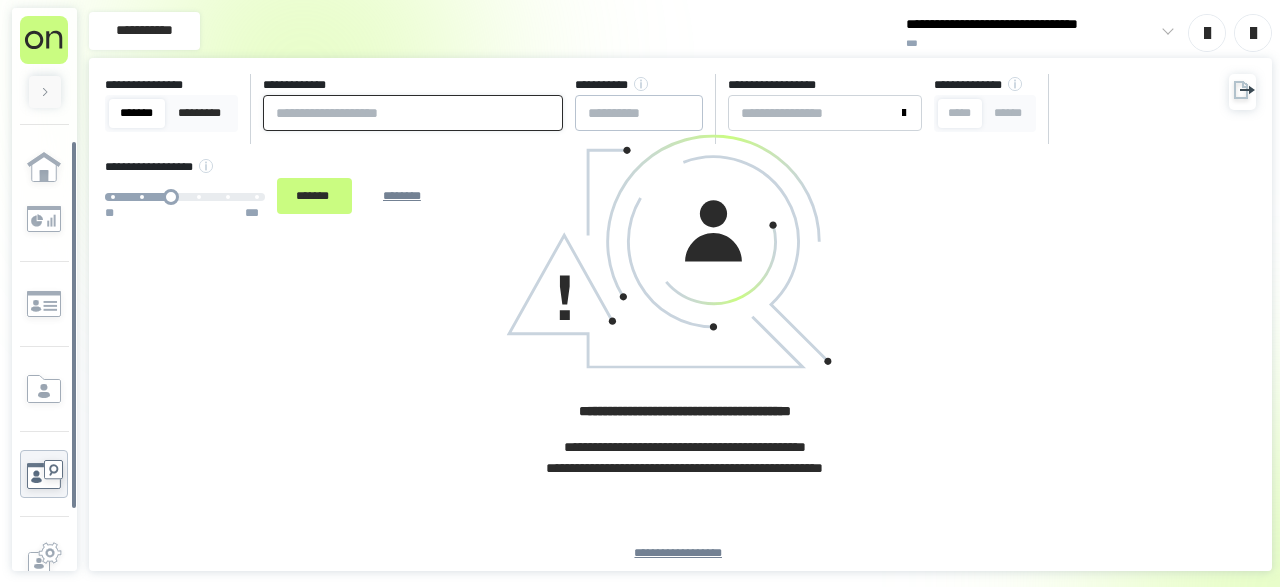 click at bounding box center (413, 113) 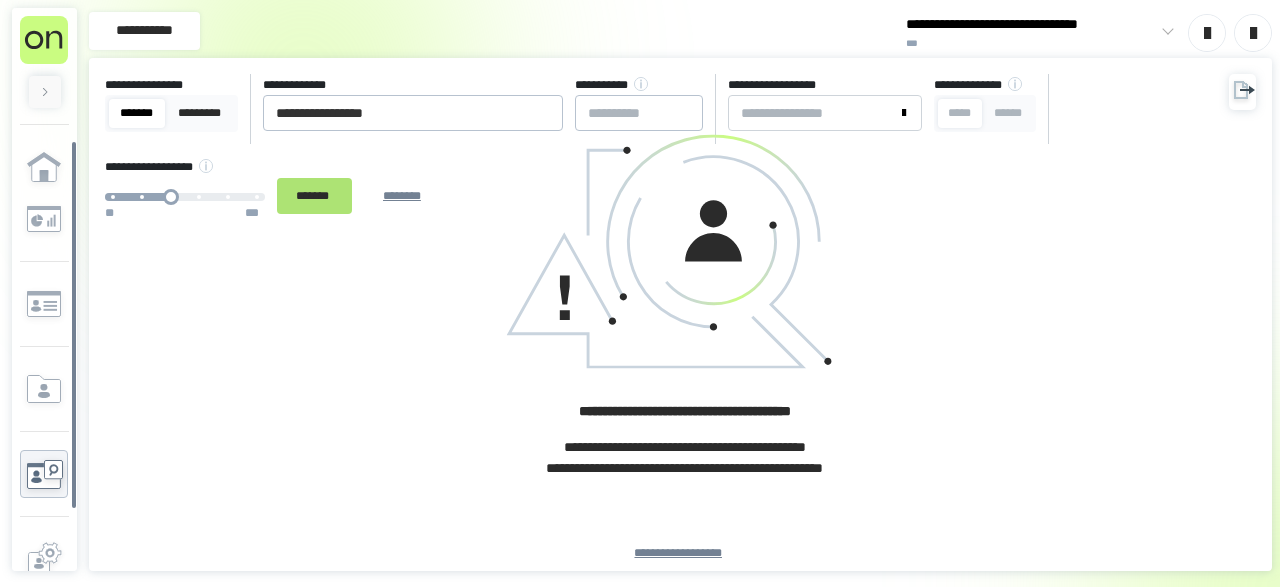 click on "*******" at bounding box center (314, 196) 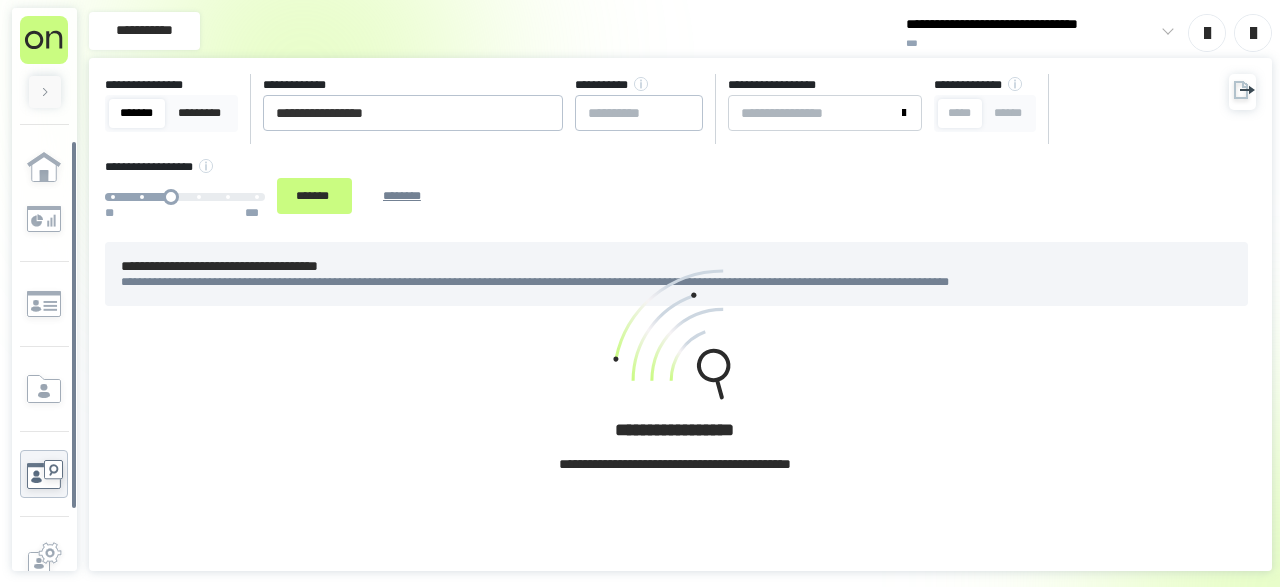 click 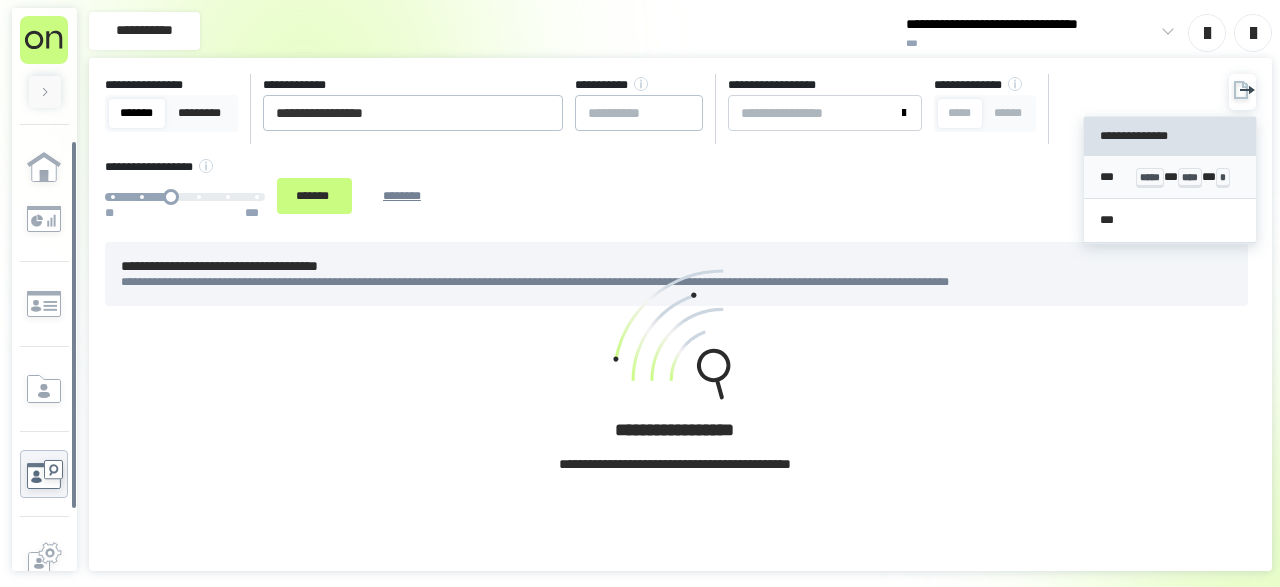 click on "*** ***** * **** *   *" at bounding box center [1169, 177] 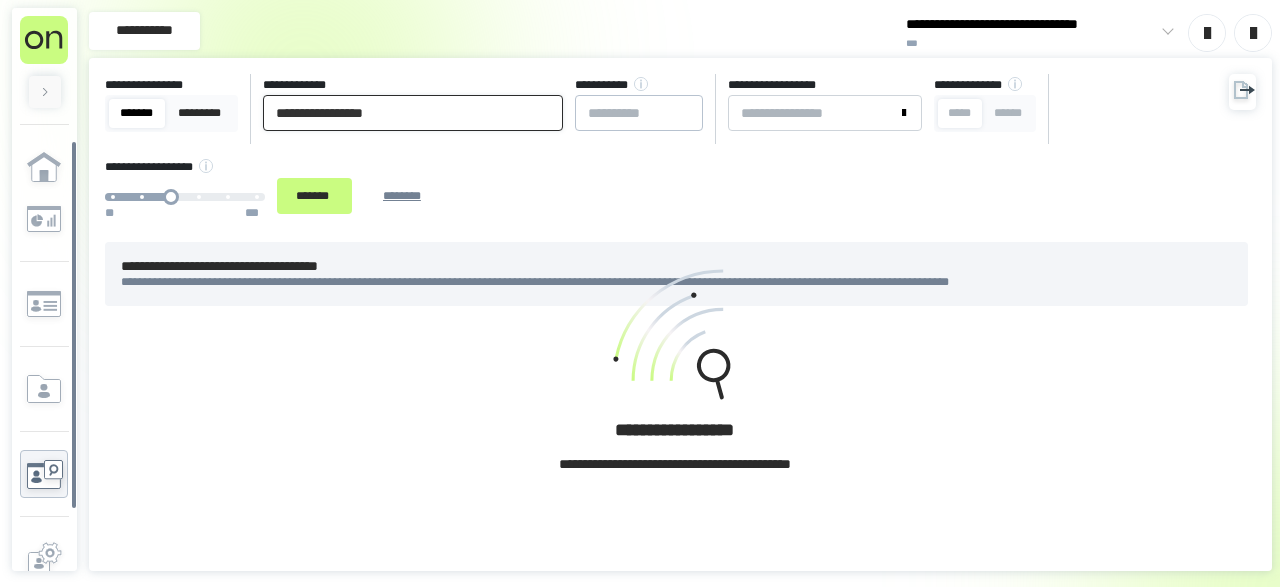 drag, startPoint x: 67, startPoint y: 121, endPoint x: 51, endPoint y: 127, distance: 17.088007 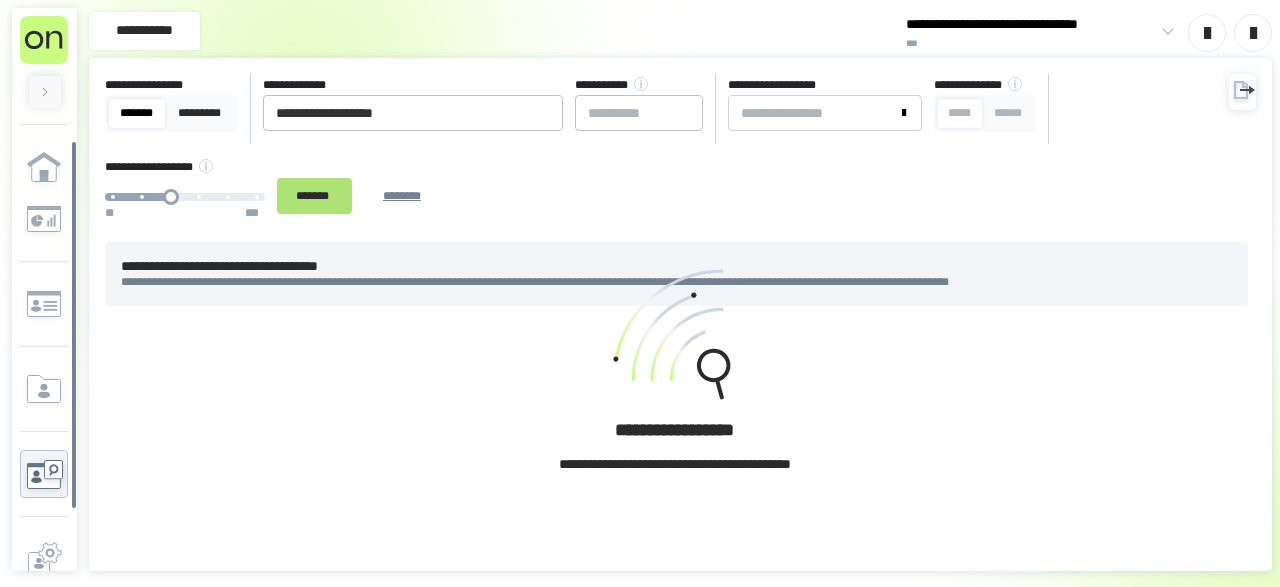 drag, startPoint x: 299, startPoint y: 197, endPoint x: 351, endPoint y: 205, distance: 52.611786 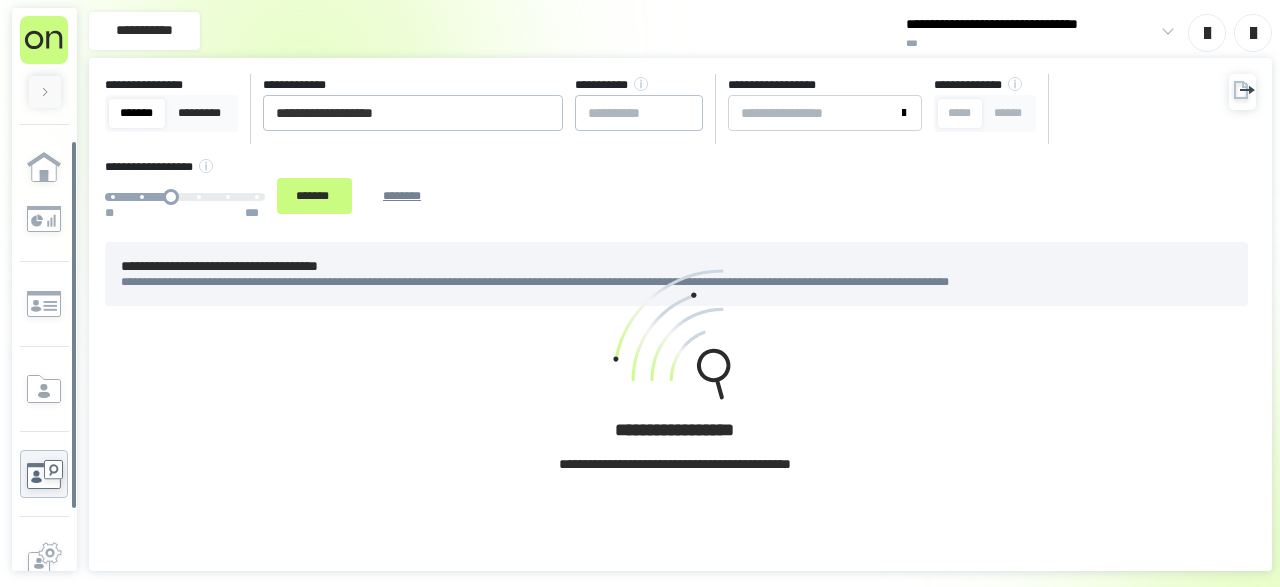 click on "*******" at bounding box center [314, 196] 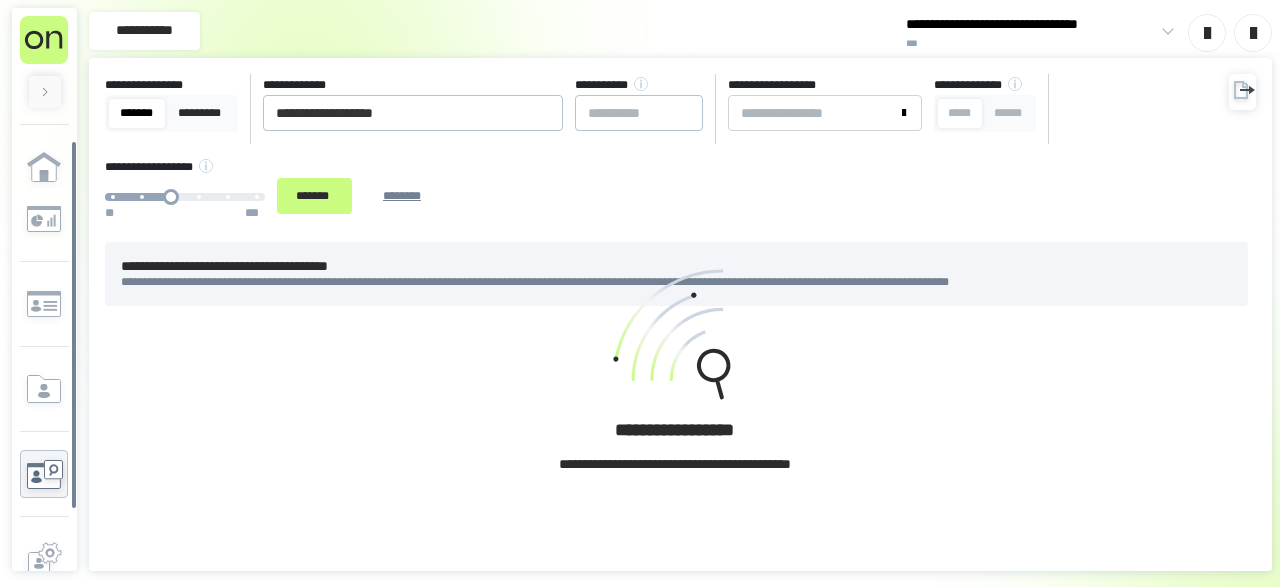 click on "**********" at bounding box center [680, 314] 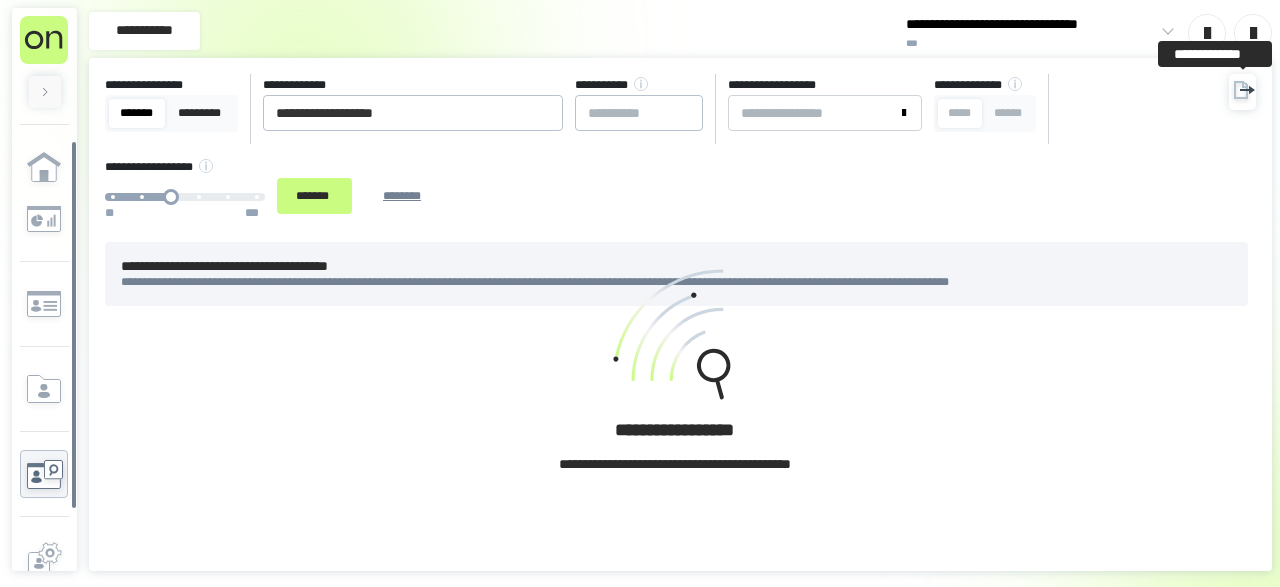 click 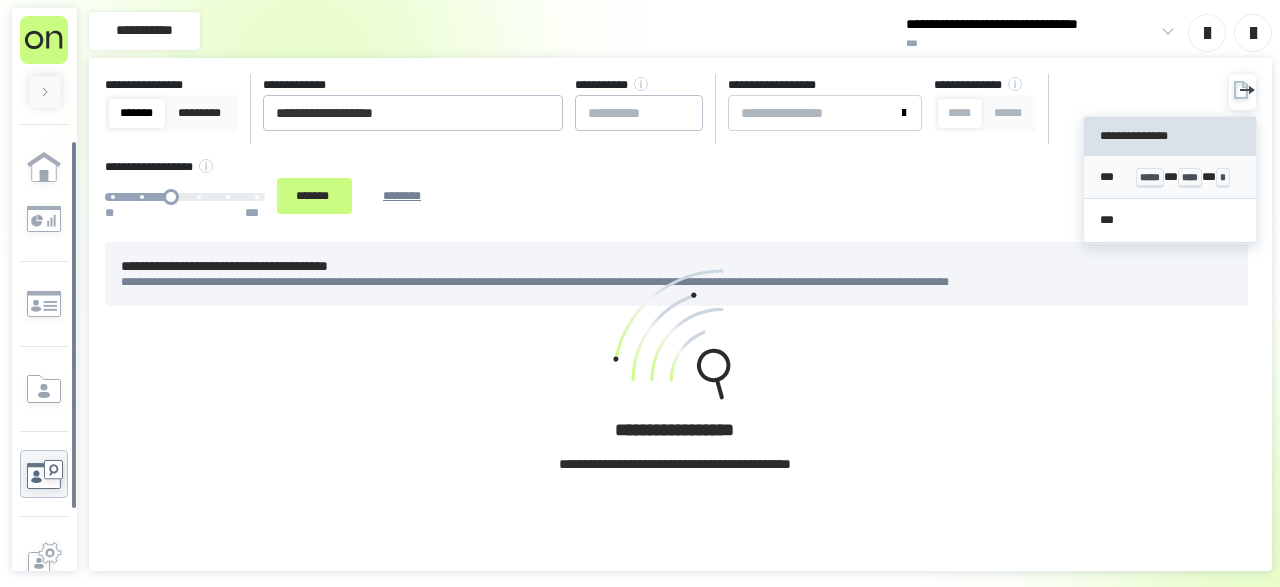 click on "*** ***** * **** *   *" at bounding box center [1169, 177] 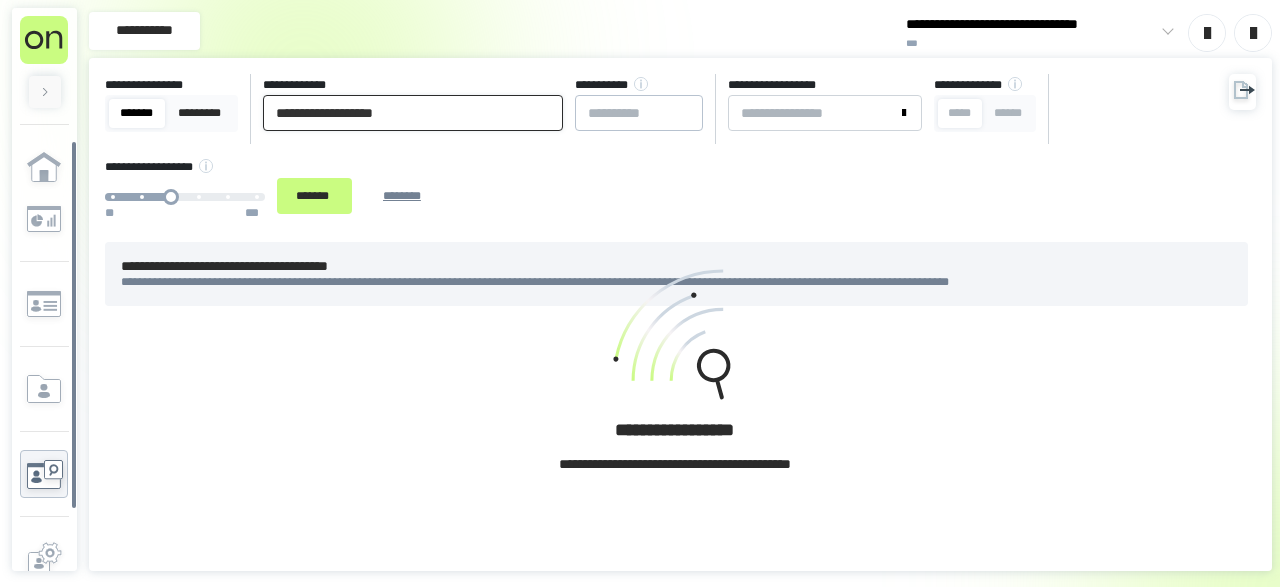 drag, startPoint x: 446, startPoint y: 123, endPoint x: 0, endPoint y: 98, distance: 446.70013 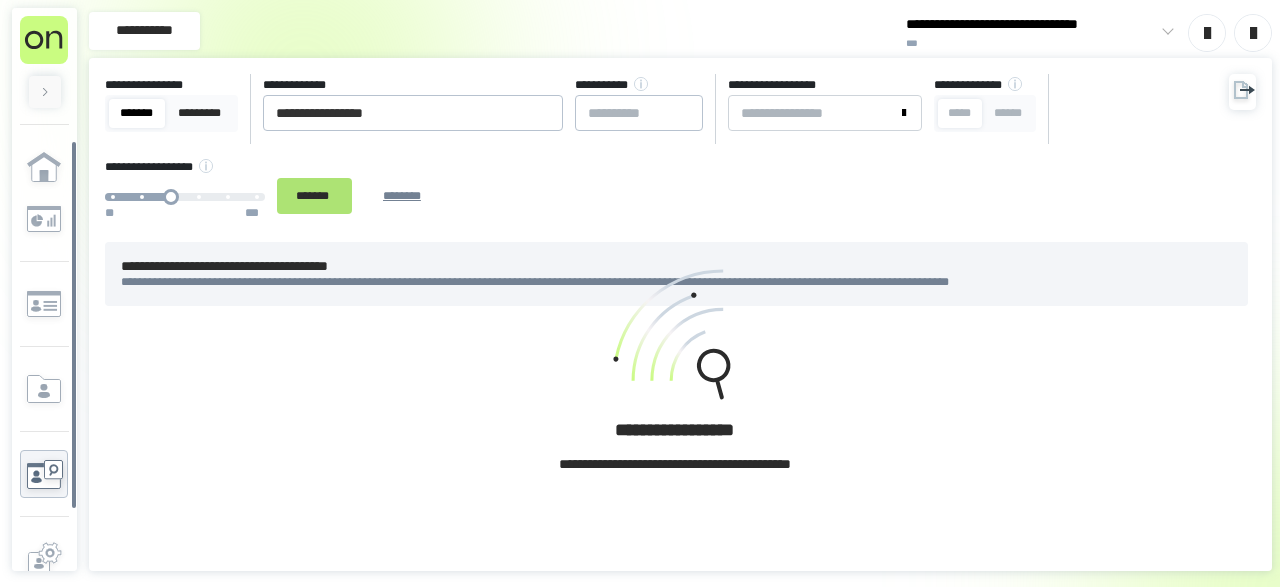click on "*******" at bounding box center (314, 195) 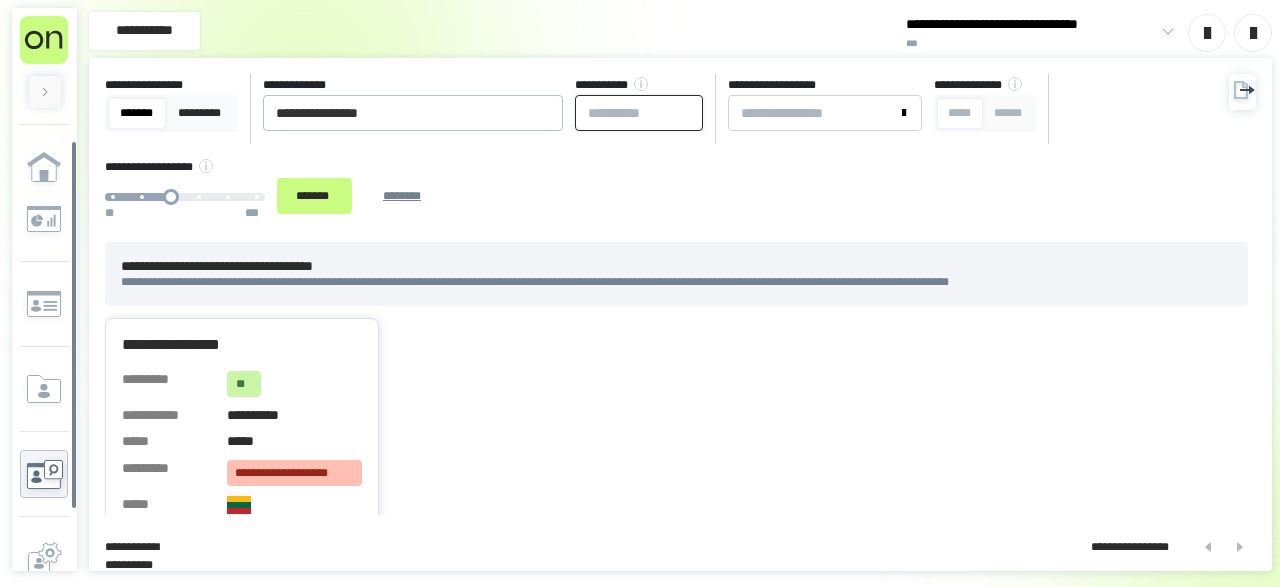 click at bounding box center [639, 113] 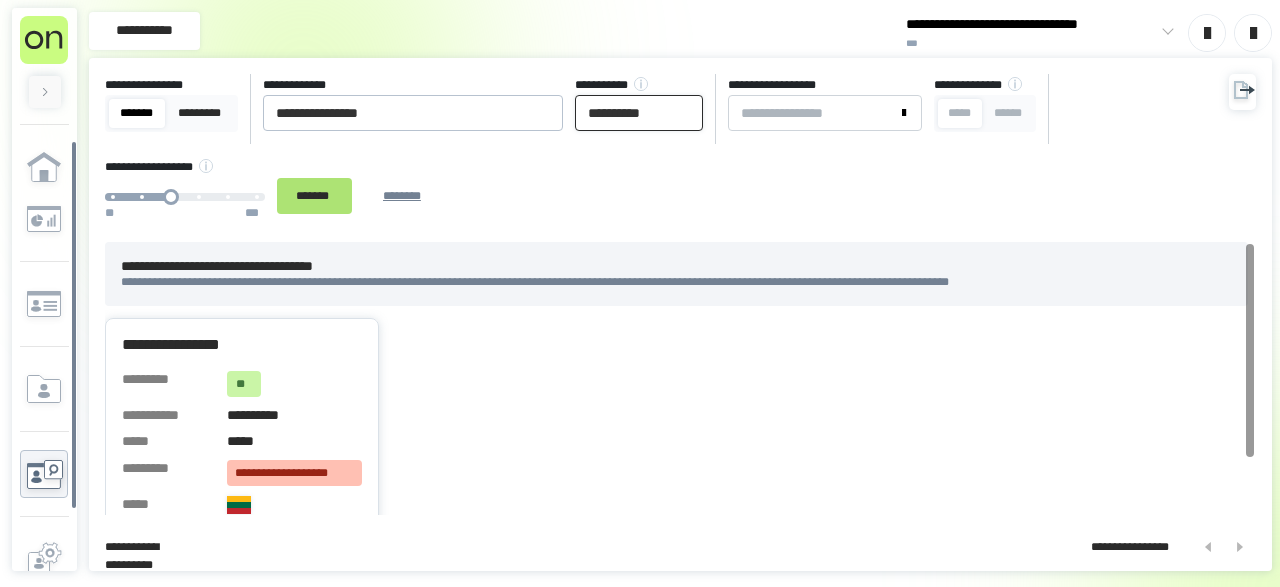 type on "**********" 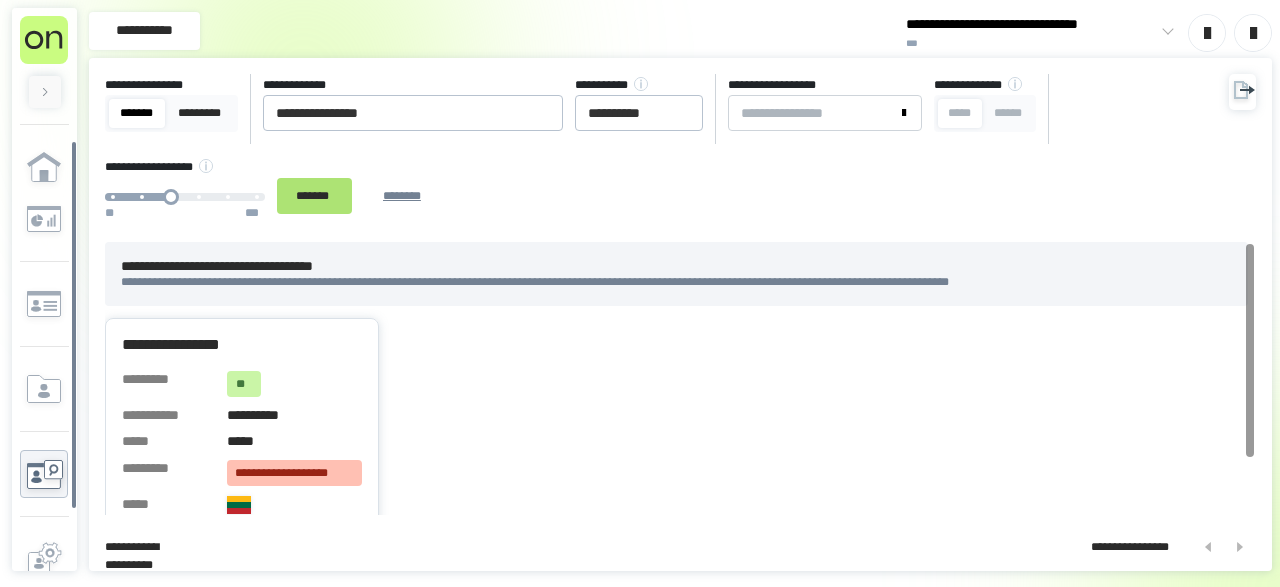 click on "*******" at bounding box center [314, 195] 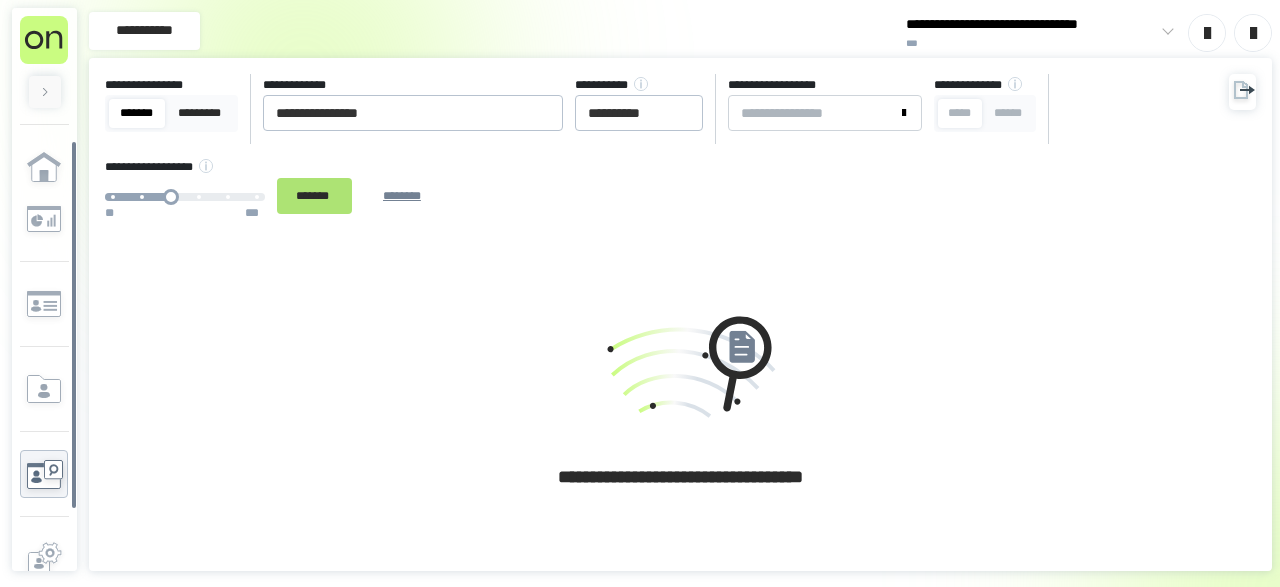 click on "*******" at bounding box center [314, 195] 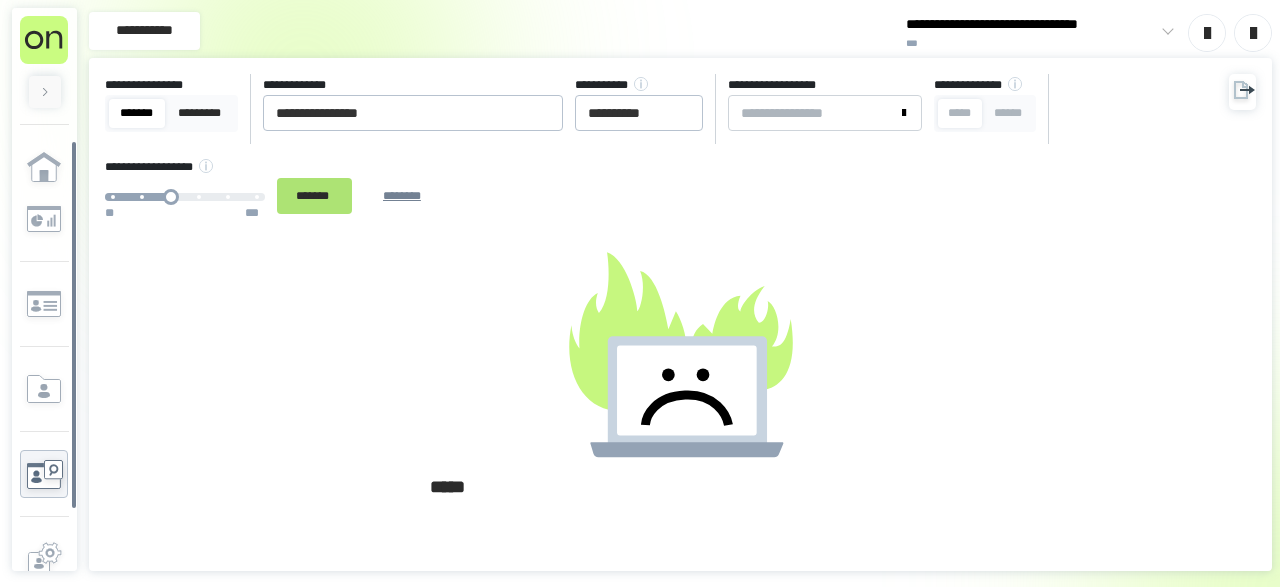 click on "*******" at bounding box center (314, 195) 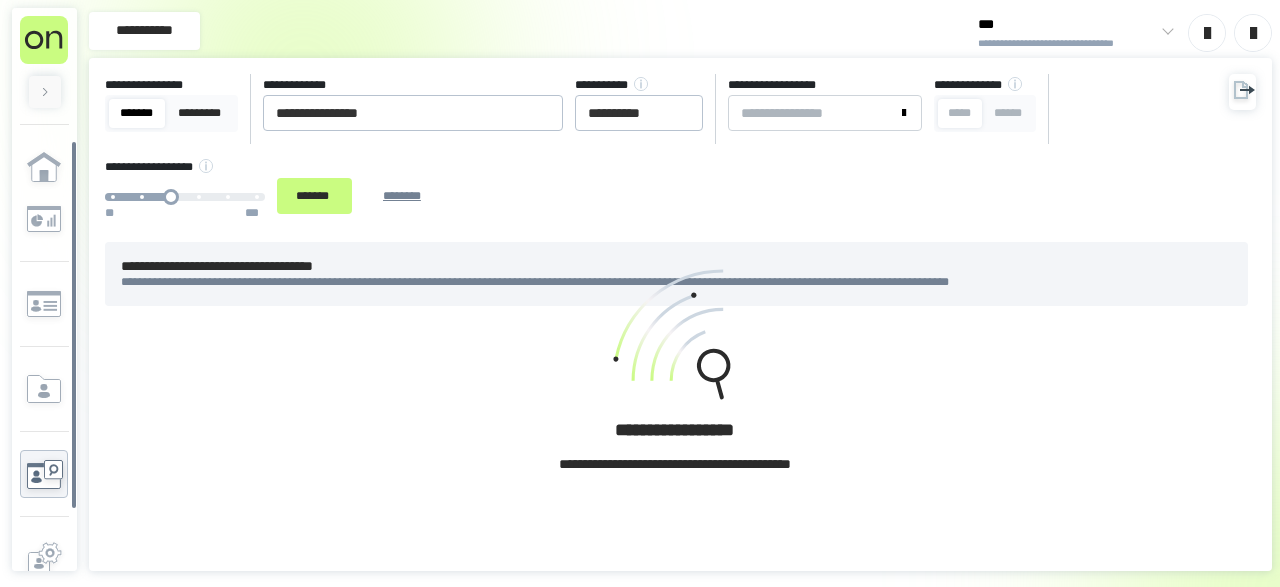 scroll, scrollTop: 0, scrollLeft: 0, axis: both 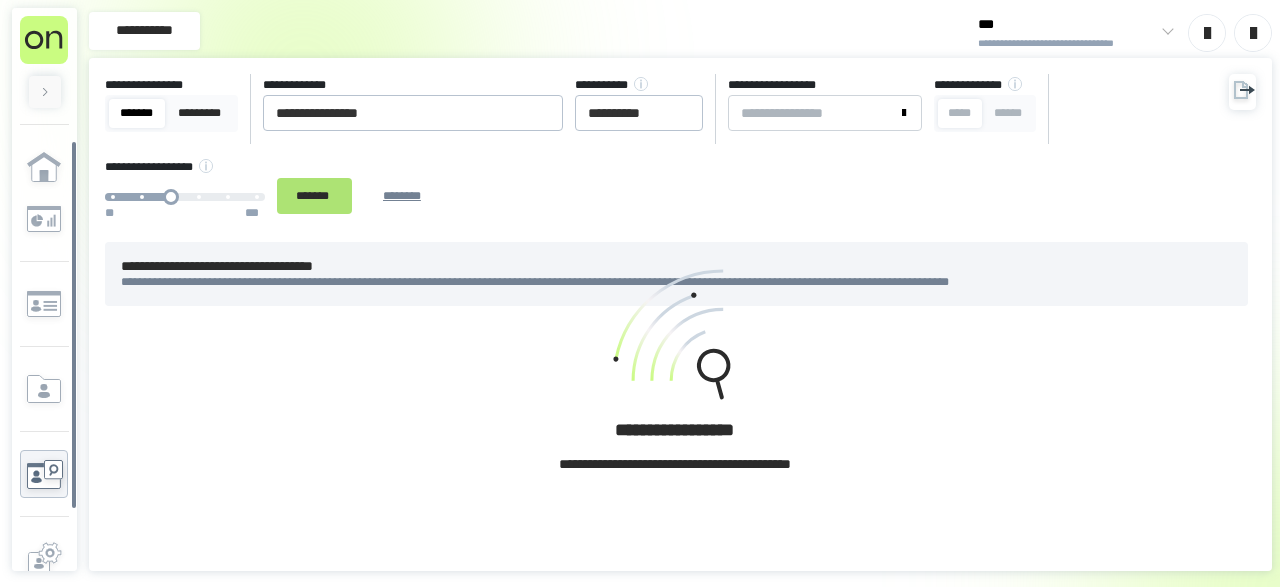 click on "*******" at bounding box center [314, 195] 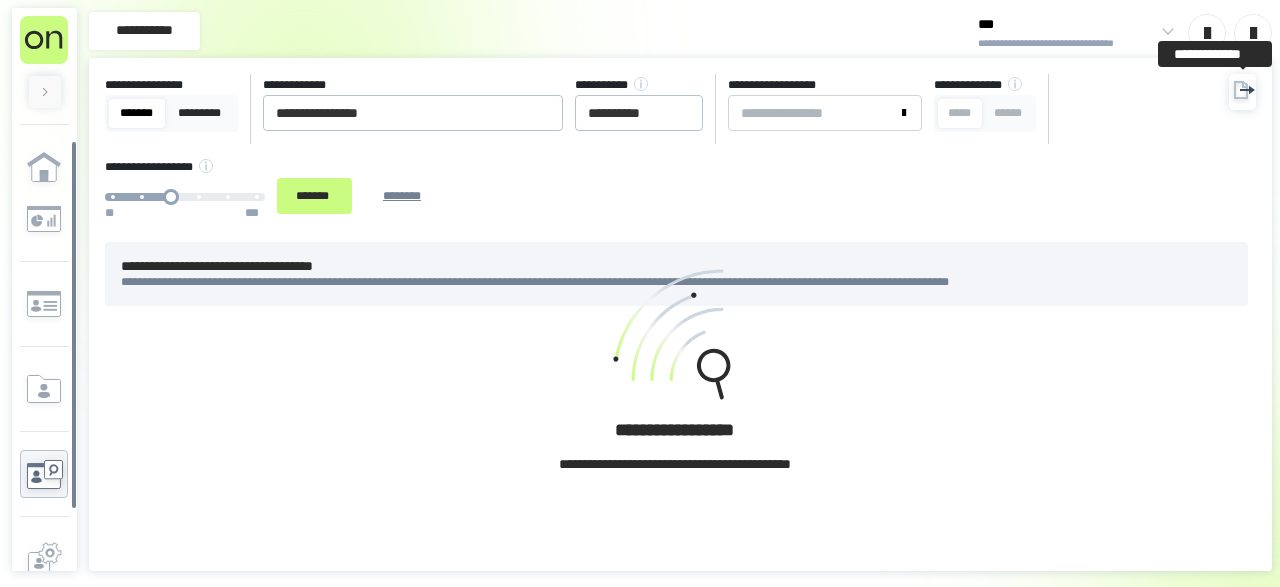 click 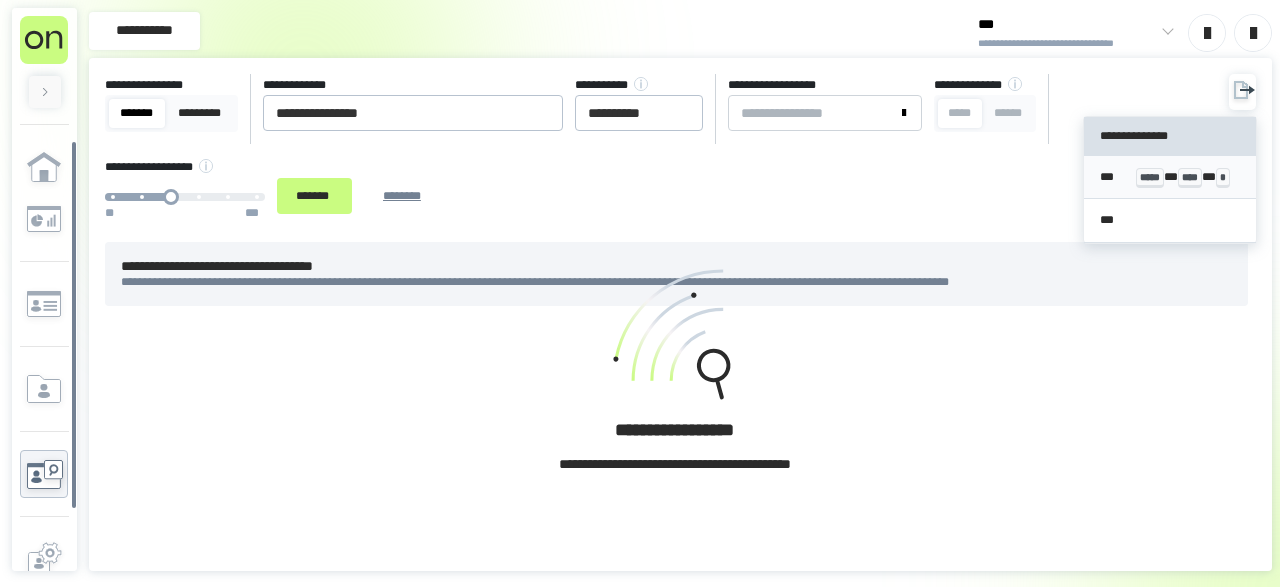 click on "*** ***** * **** *   *" at bounding box center (1169, 177) 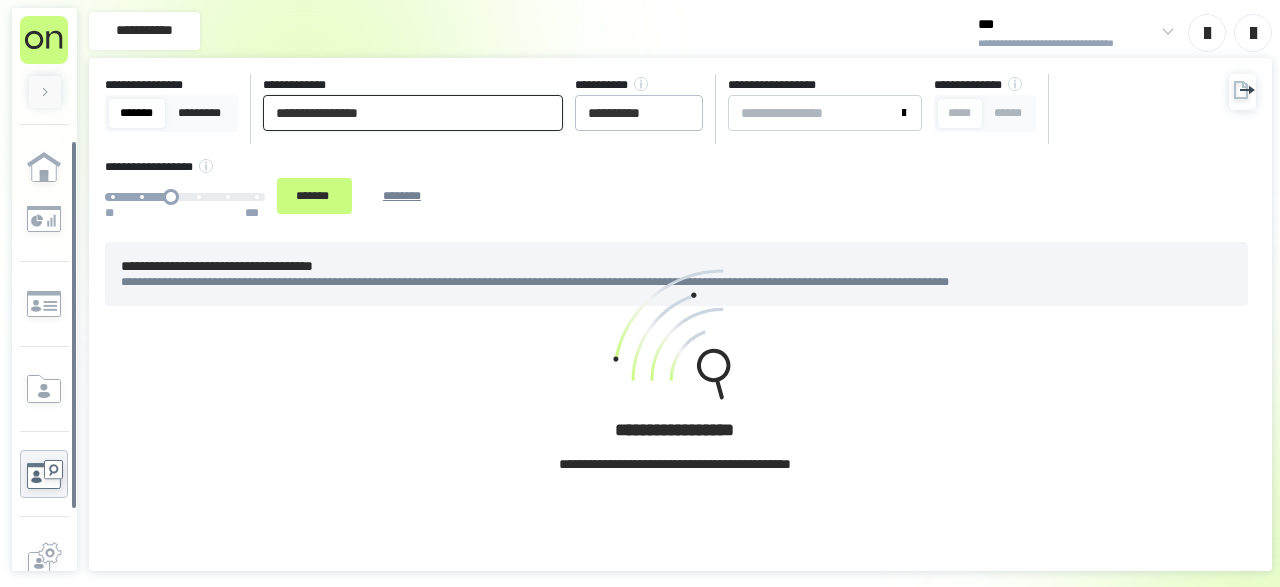 drag, startPoint x: 407, startPoint y: 119, endPoint x: 44, endPoint y: 106, distance: 363.2327 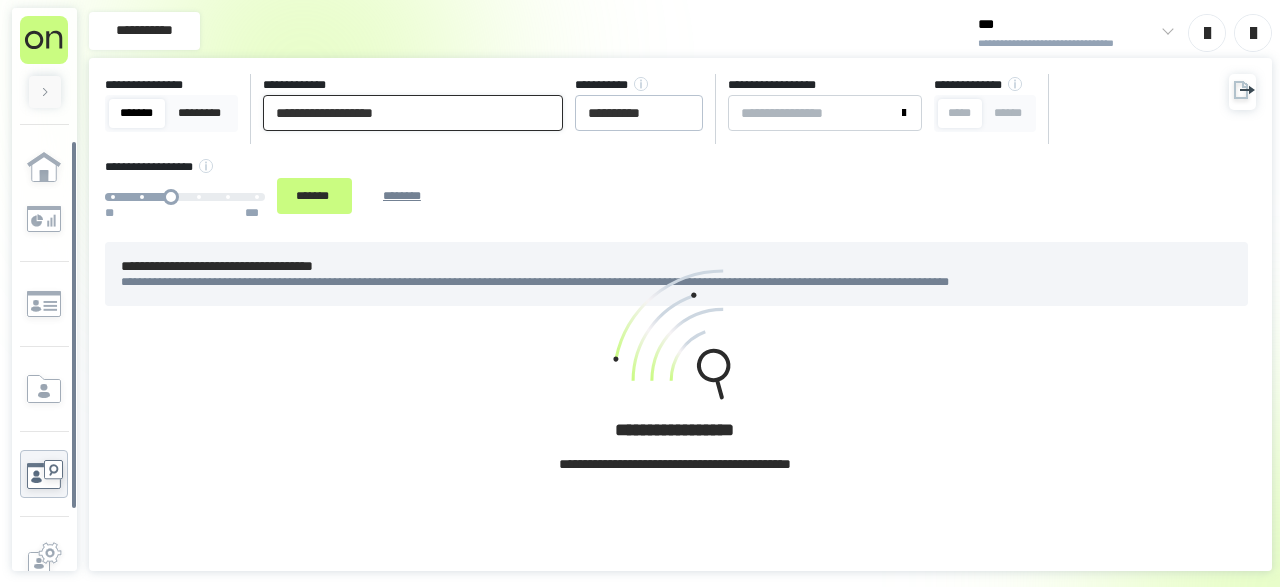click on "**********" at bounding box center [413, 113] 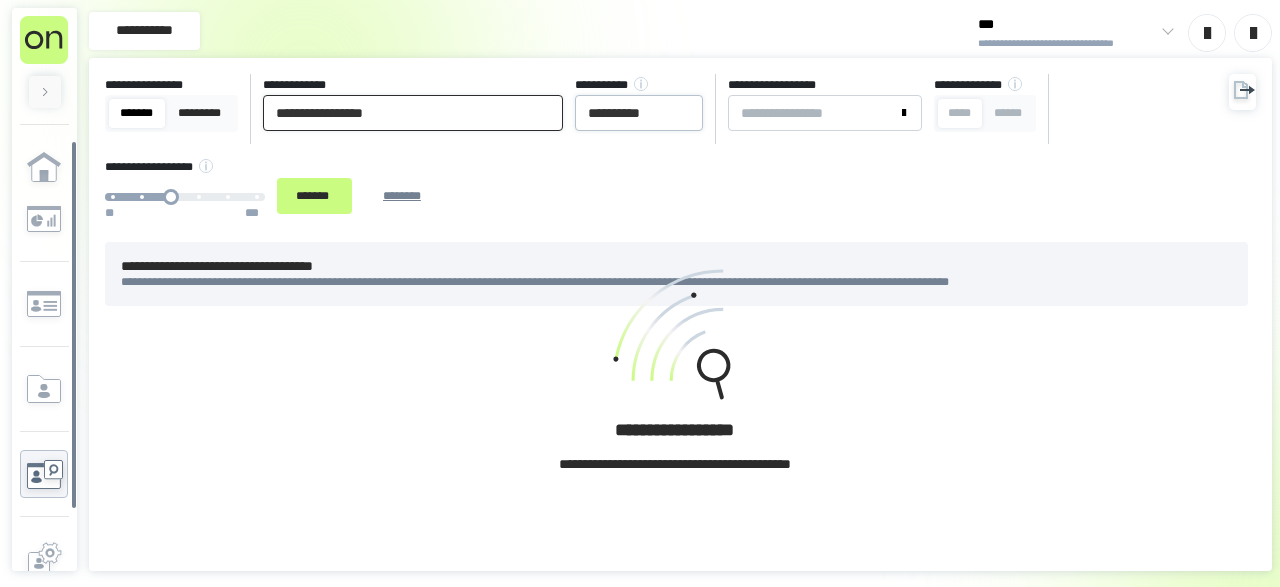 type on "**********" 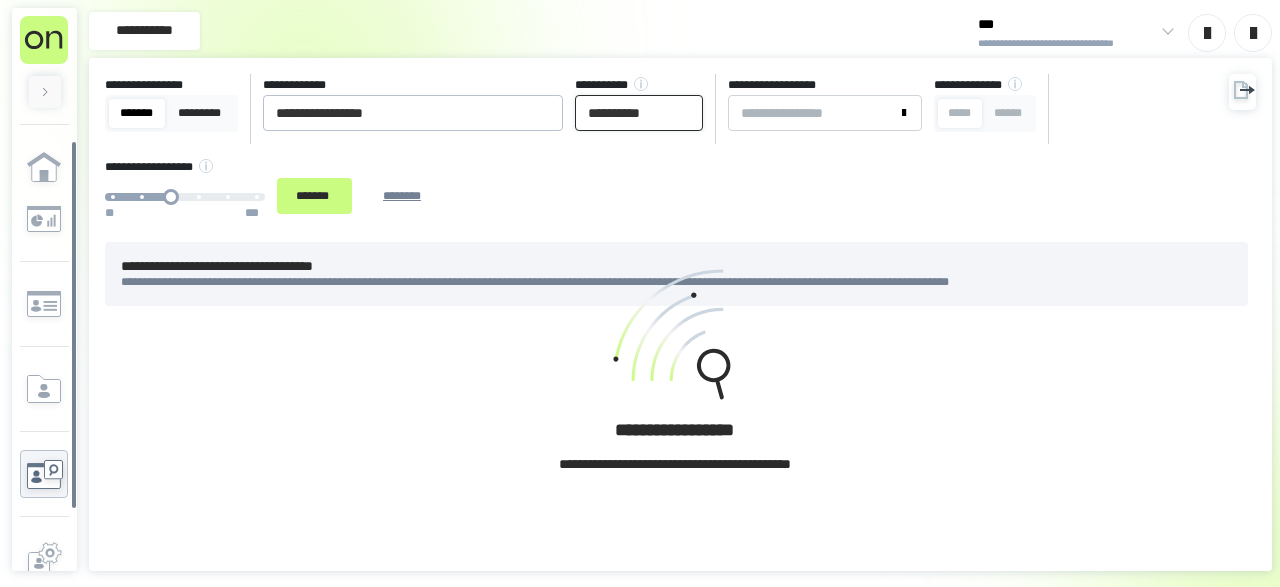 drag, startPoint x: 682, startPoint y: 116, endPoint x: 485, endPoint y: 117, distance: 197.00253 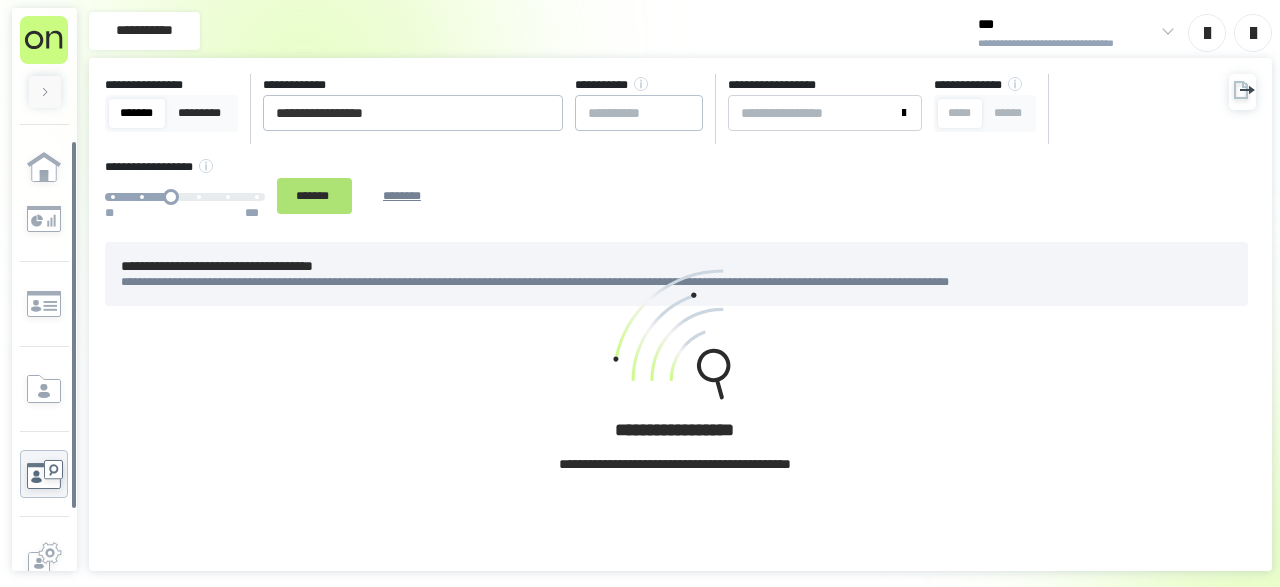 click on "*******" at bounding box center (314, 195) 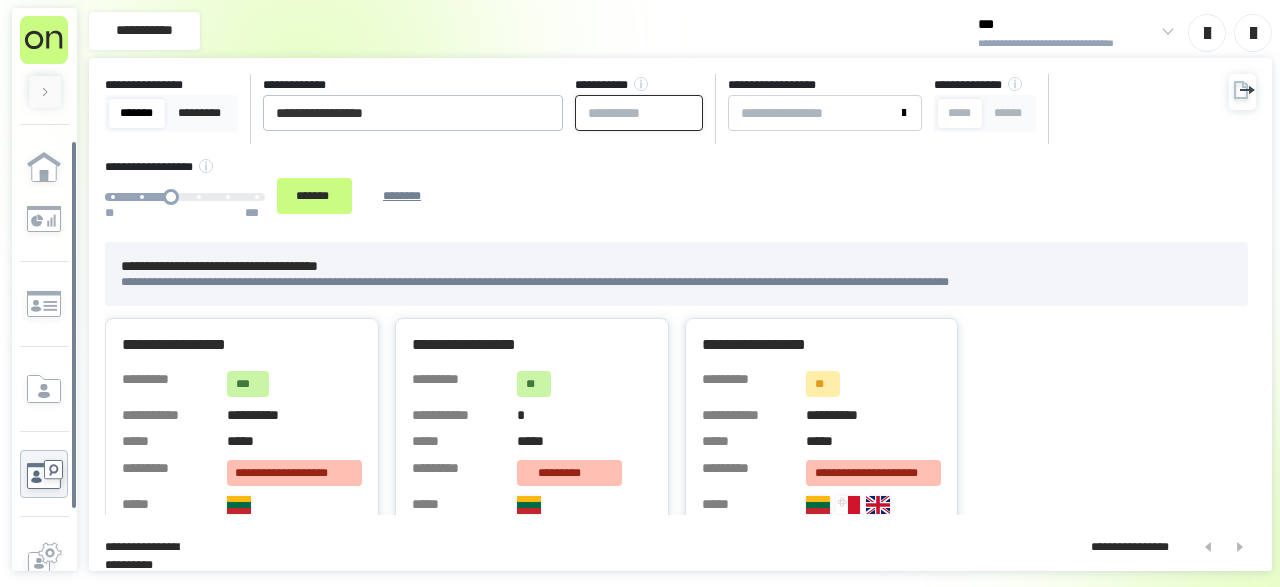 click at bounding box center (639, 113) 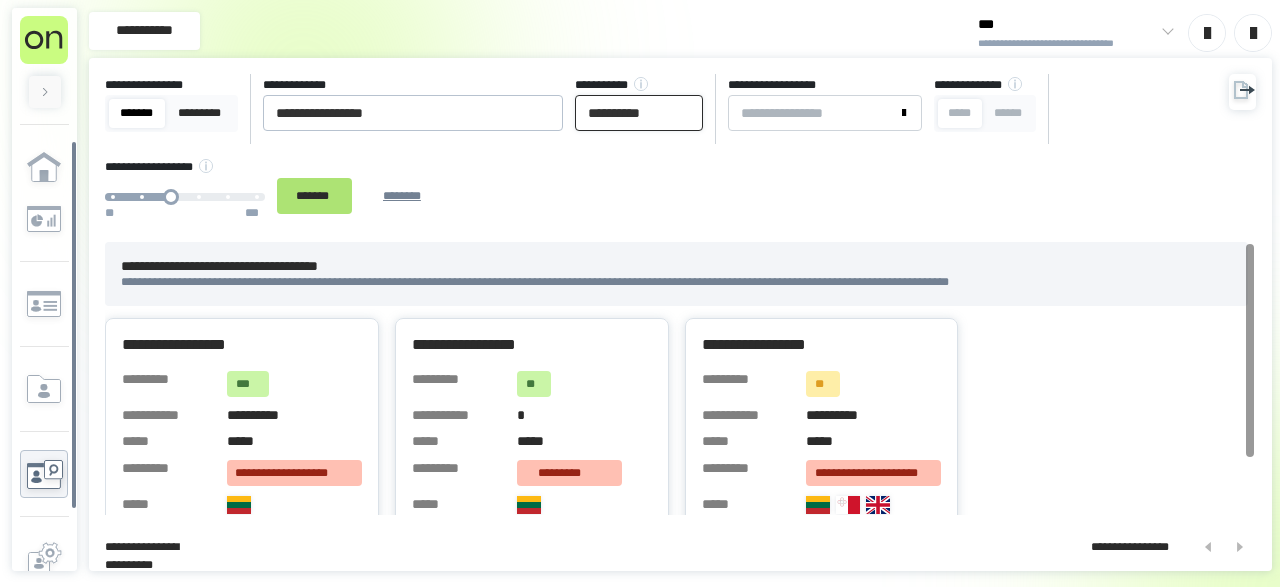 type on "**********" 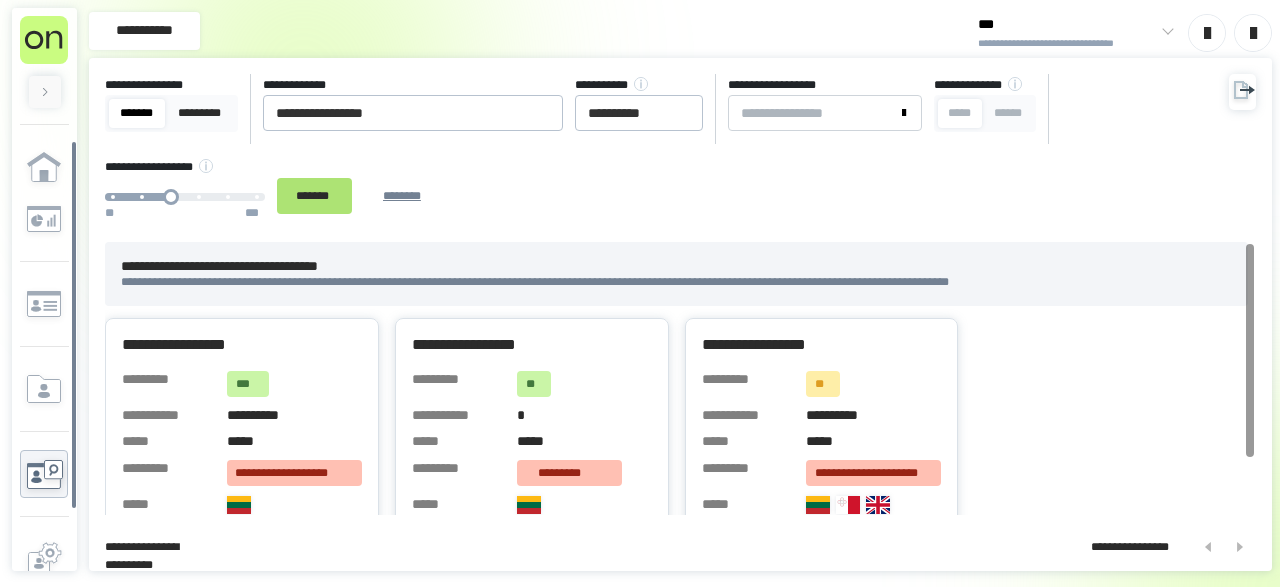 click on "*******" at bounding box center [314, 195] 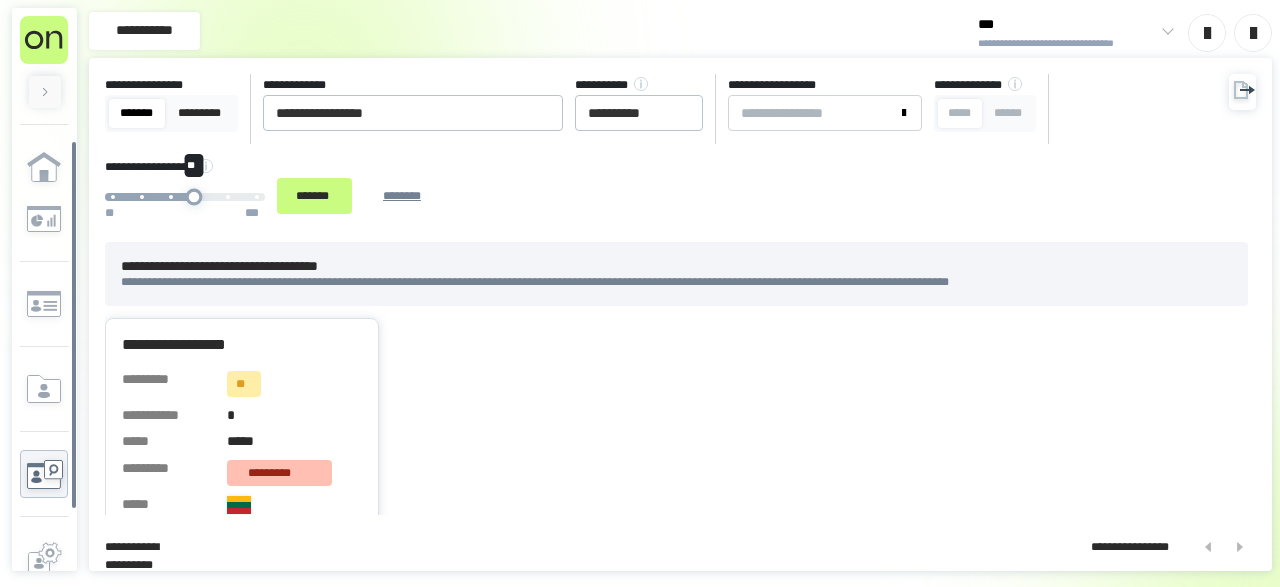 drag, startPoint x: 169, startPoint y: 194, endPoint x: 194, endPoint y: 194, distance: 25 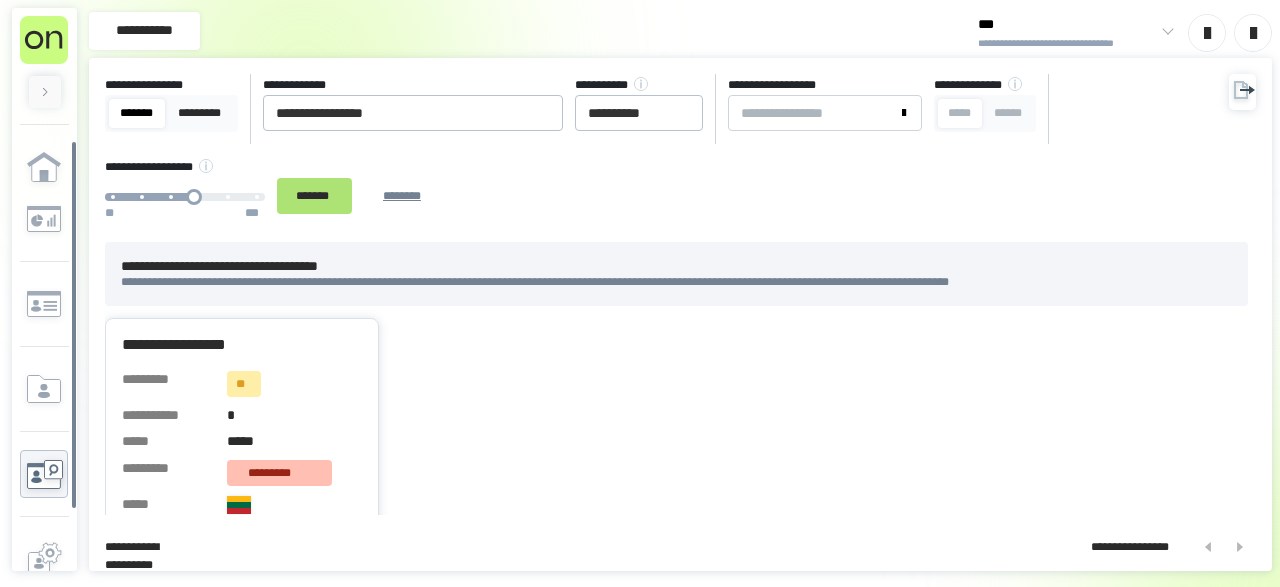 click on "*******" at bounding box center [314, 195] 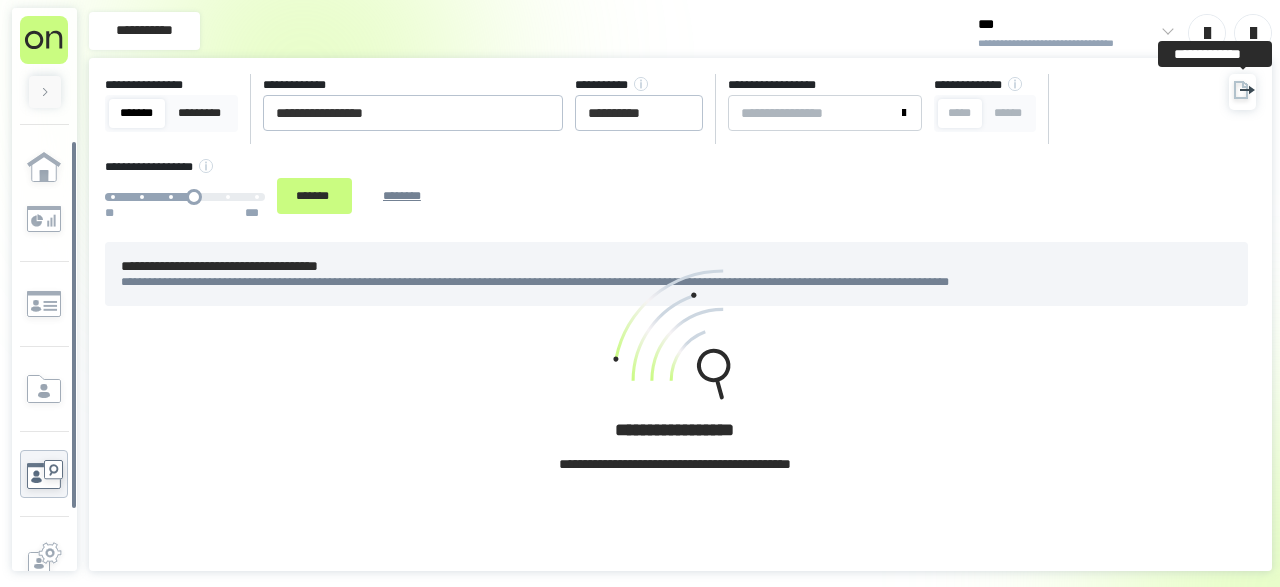 click 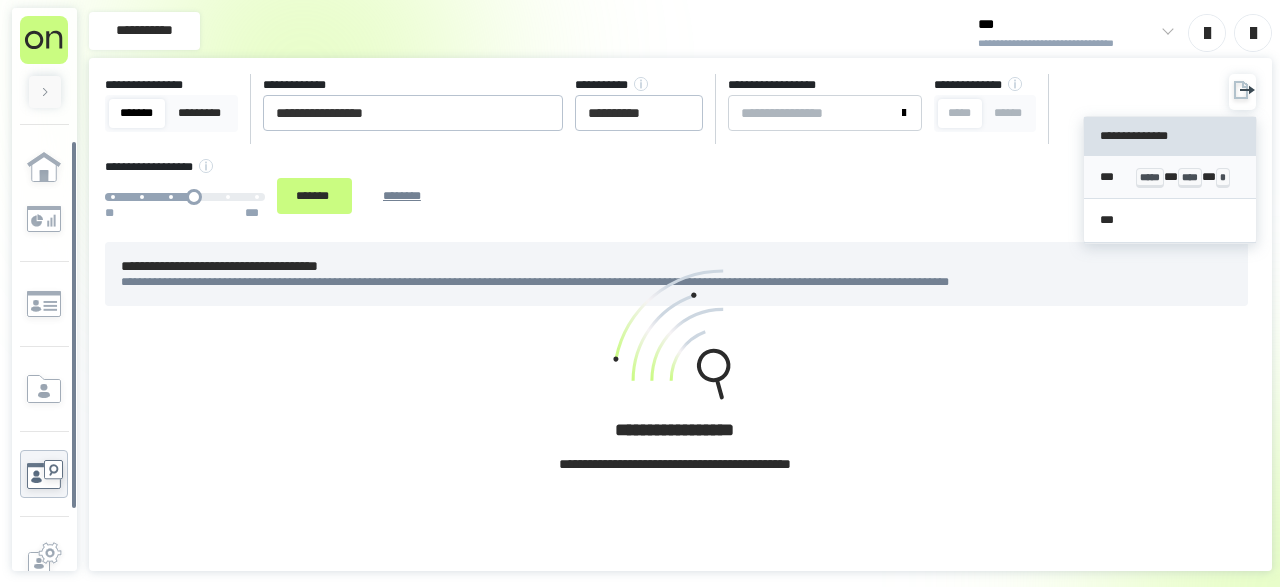 click on "*** ***** * **** *   *" at bounding box center (1169, 177) 